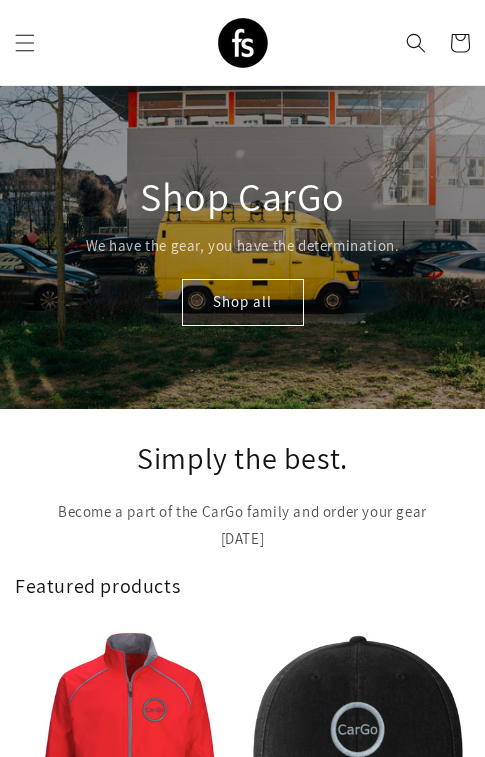 scroll, scrollTop: 0, scrollLeft: 0, axis: both 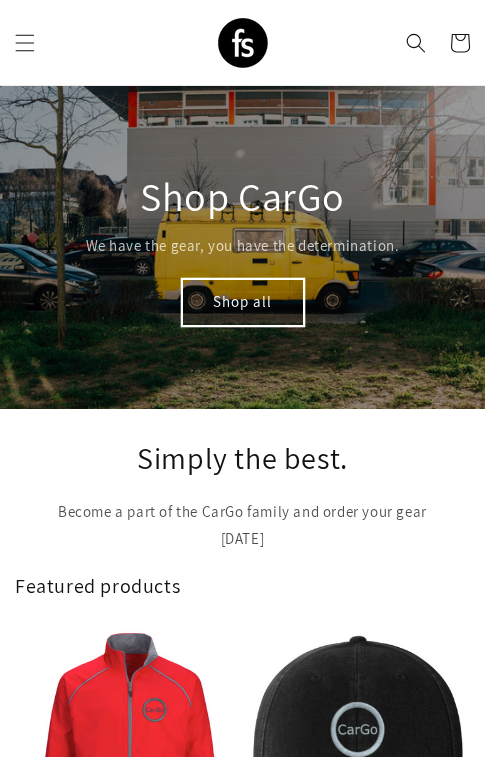 click on "Shop all" at bounding box center (243, 302) 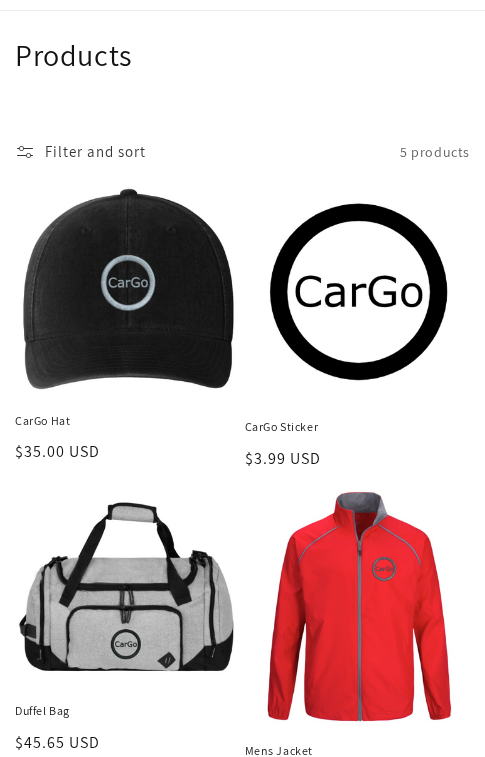 scroll, scrollTop: 344, scrollLeft: 0, axis: vertical 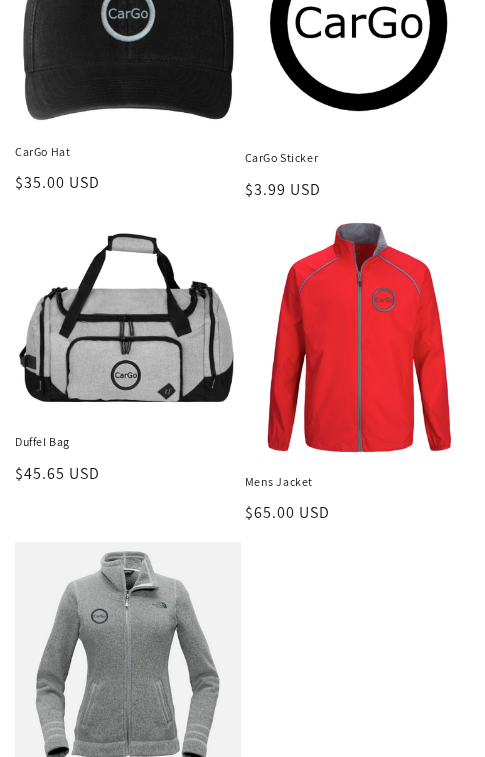 click on "Mens Jacket" at bounding box center [358, 482] 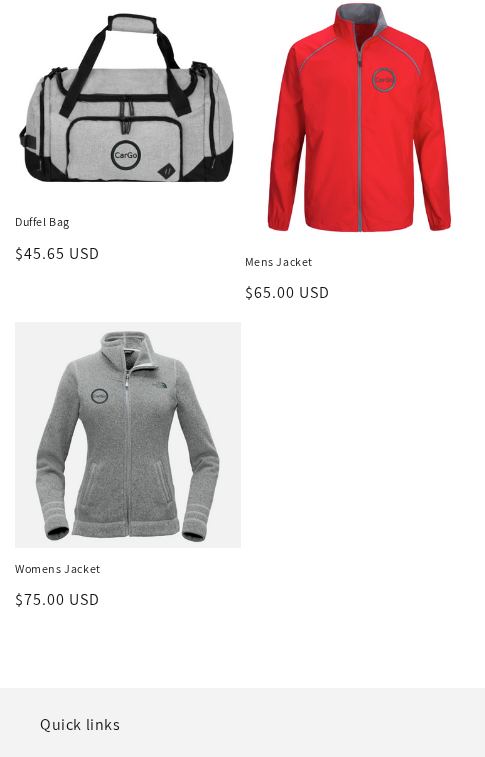 scroll, scrollTop: 659, scrollLeft: 0, axis: vertical 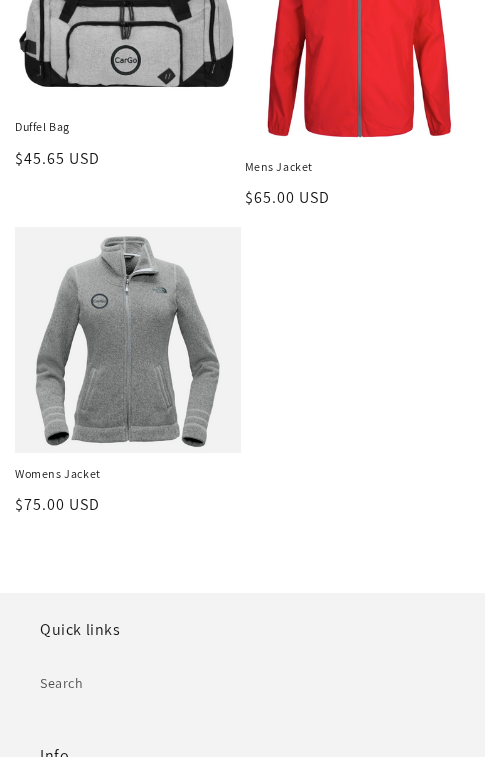 click on "Womens Jacket" at bounding box center (128, 474) 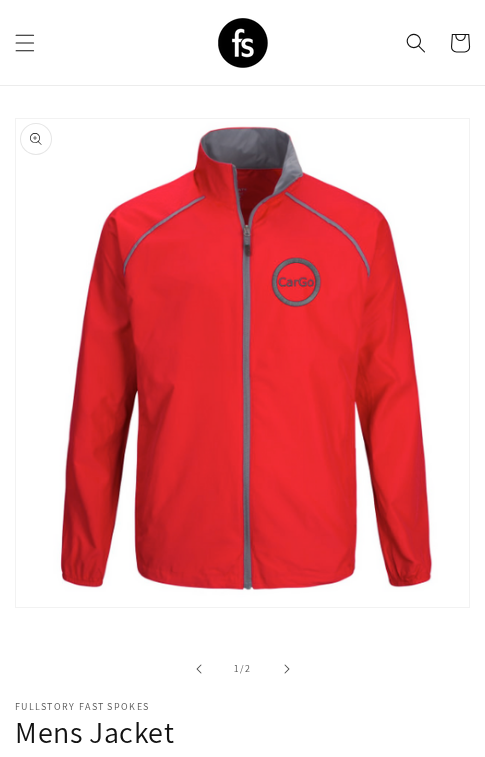 scroll, scrollTop: 280, scrollLeft: 0, axis: vertical 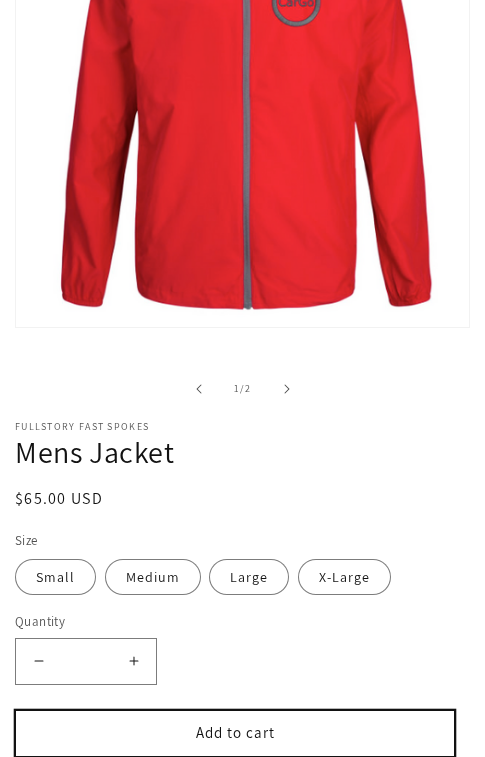 click on "Add to cart" at bounding box center (235, 733) 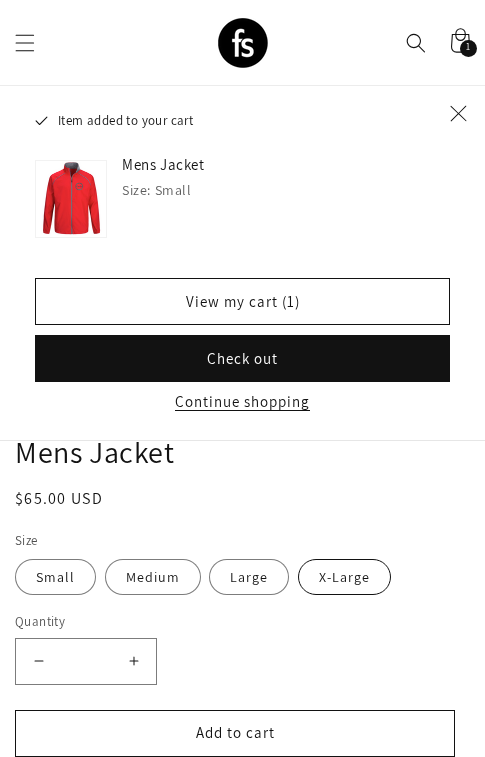 click on "X-Large" at bounding box center [344, 577] 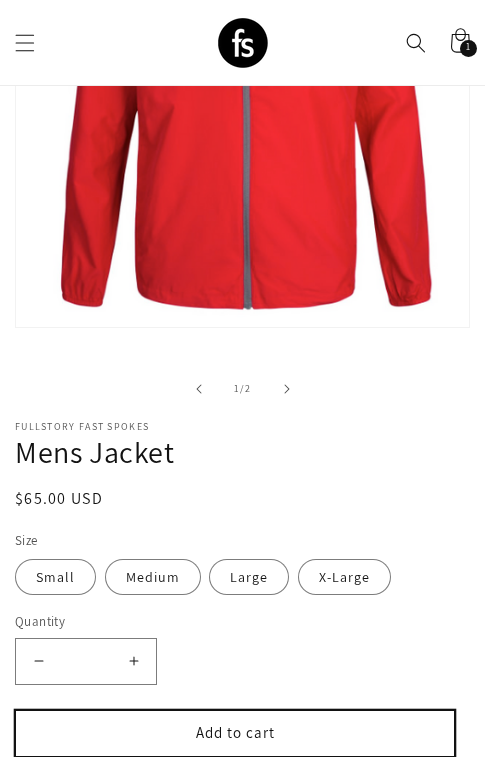 click on "Add to cart" at bounding box center [235, 733] 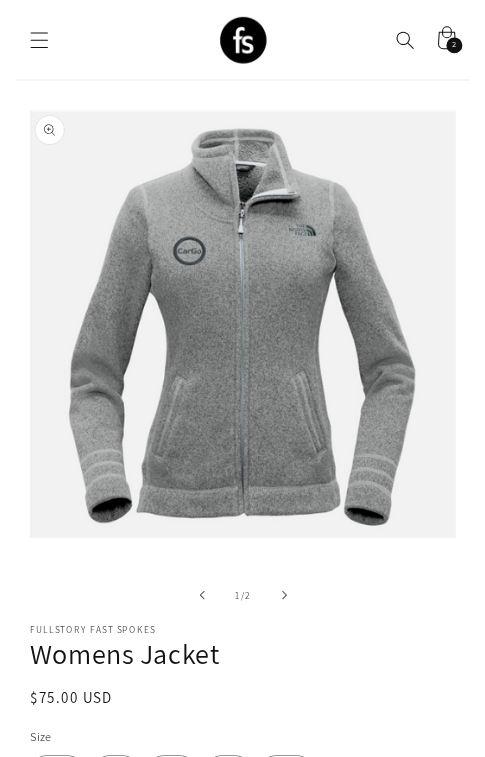 scroll, scrollTop: 0, scrollLeft: 0, axis: both 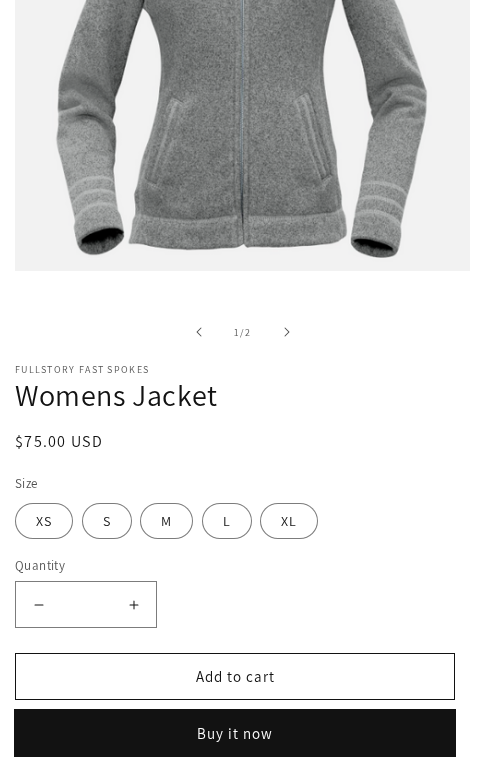 click on "Buy it now" at bounding box center [235, 733] 